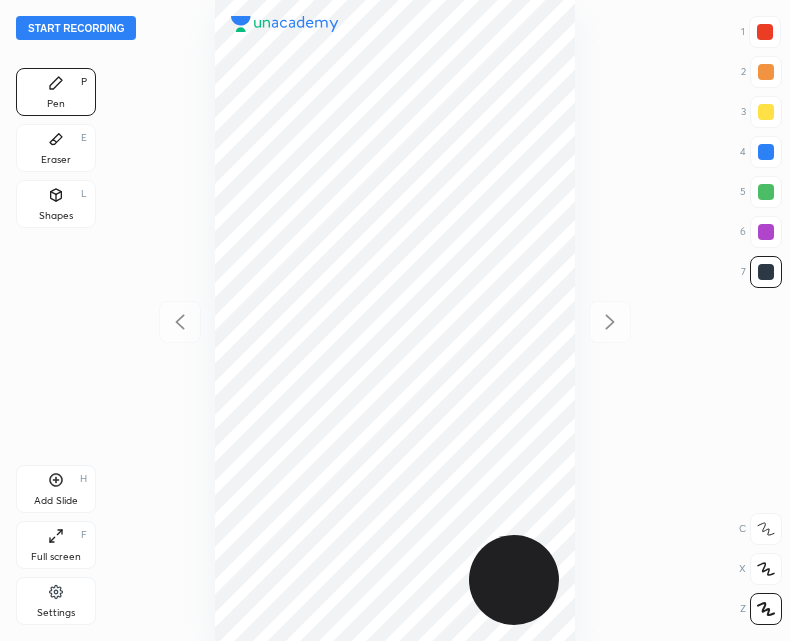 scroll, scrollTop: 0, scrollLeft: 0, axis: both 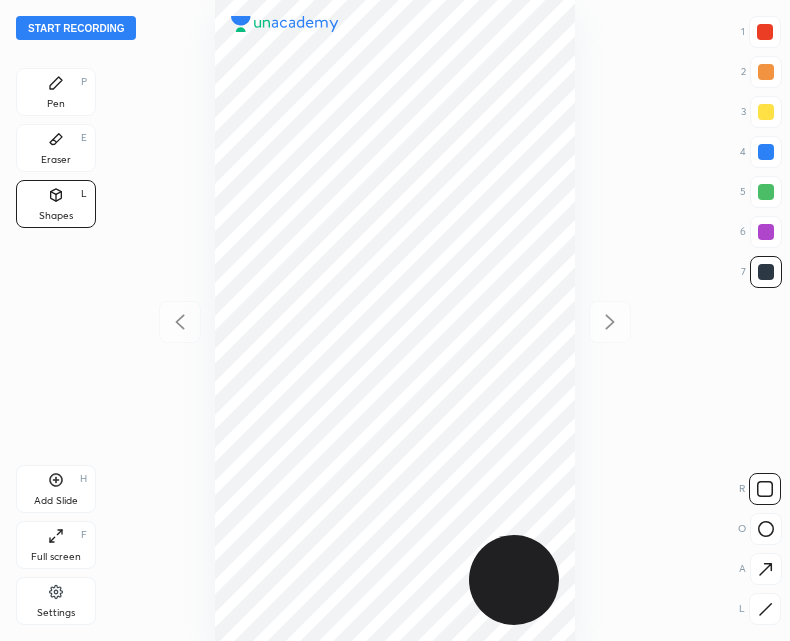 click at bounding box center [766, 529] 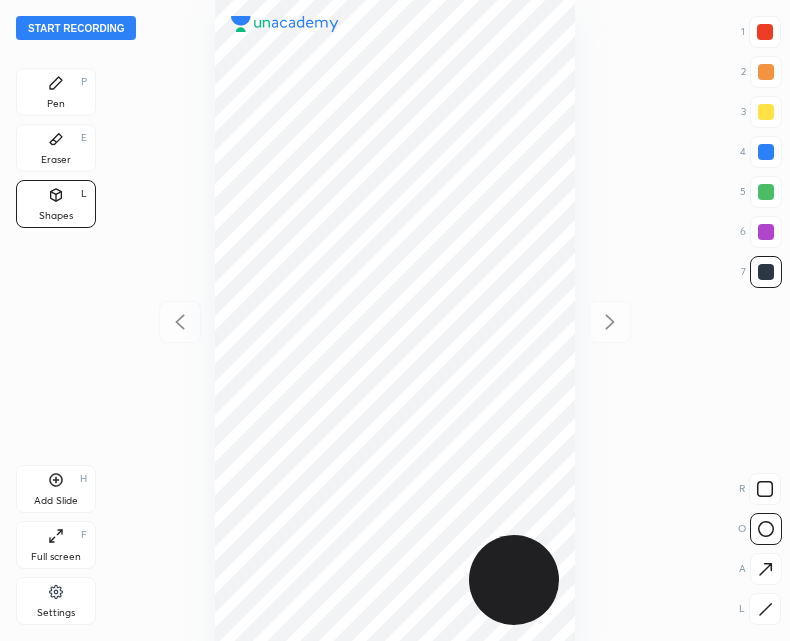 click on "Pen P" at bounding box center [56, 92] 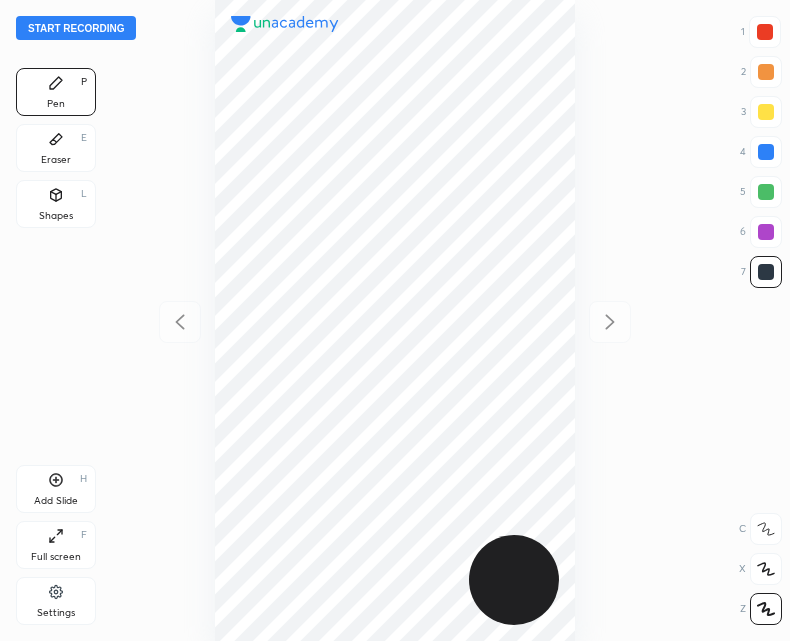 click 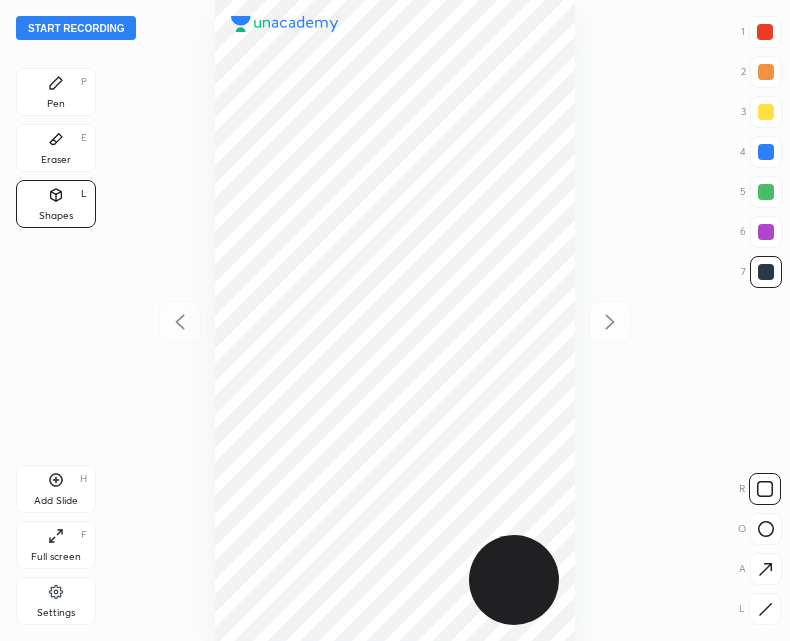 click at bounding box center (766, 529) 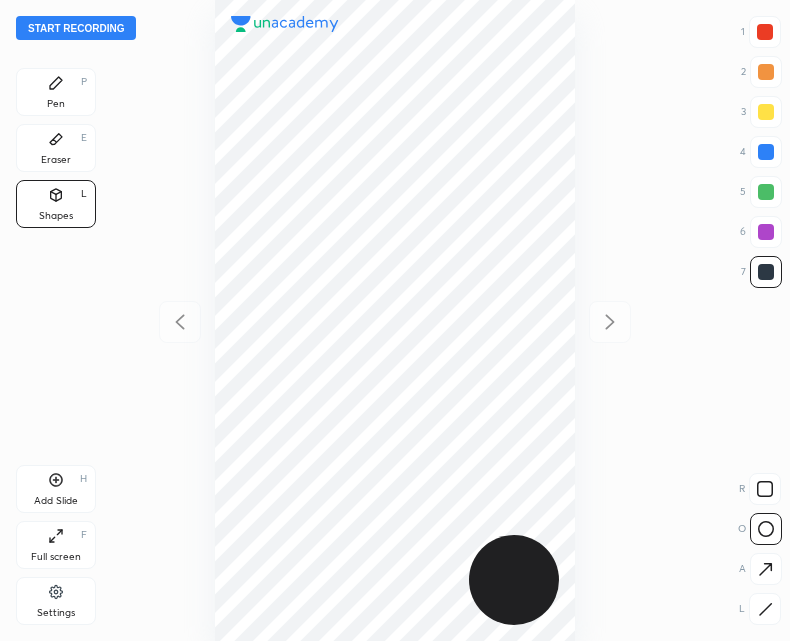 click on "Pen P" at bounding box center (56, 92) 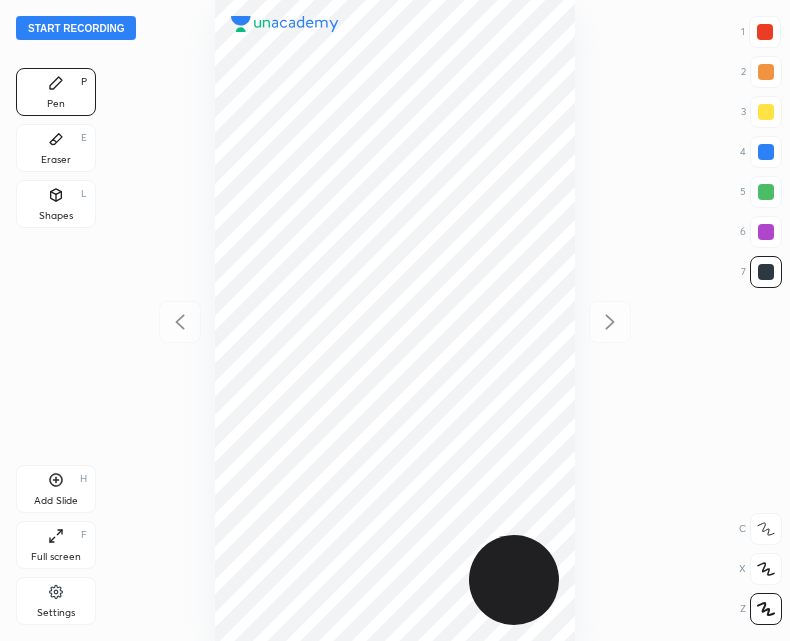 click on "Shapes L" at bounding box center [56, 204] 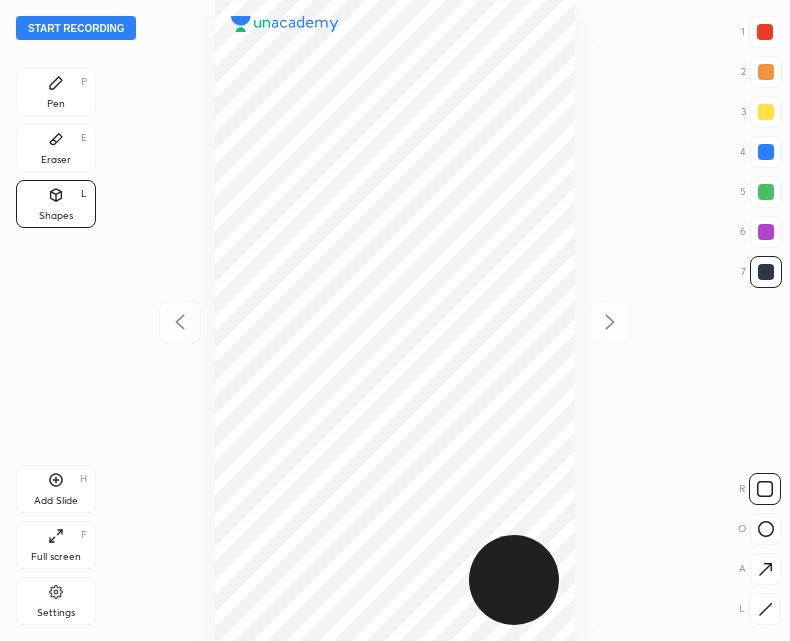 click 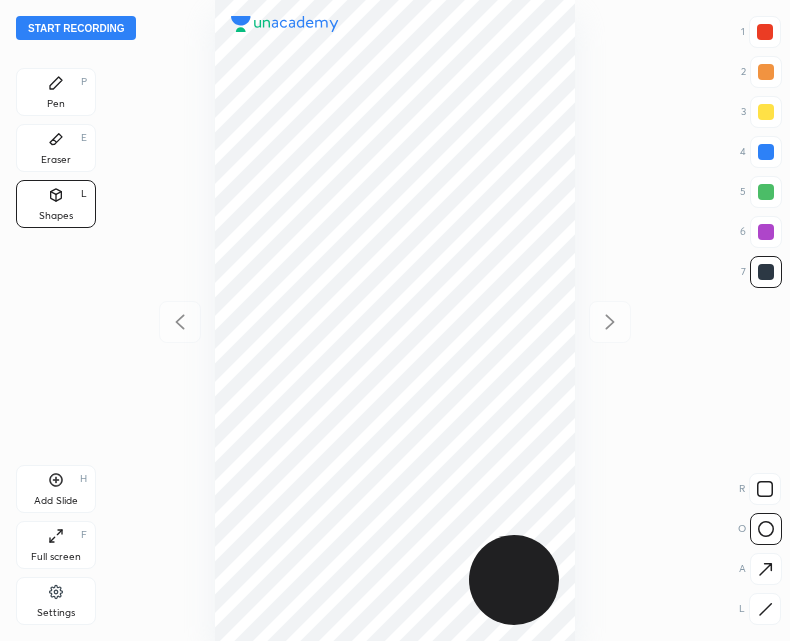 click on "Pen P" at bounding box center (56, 92) 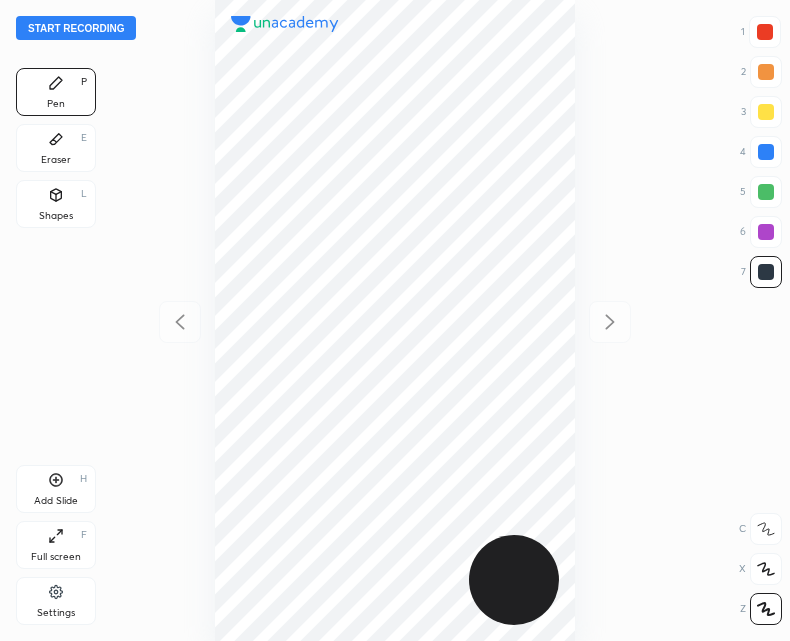 click on "Shapes L" at bounding box center (56, 204) 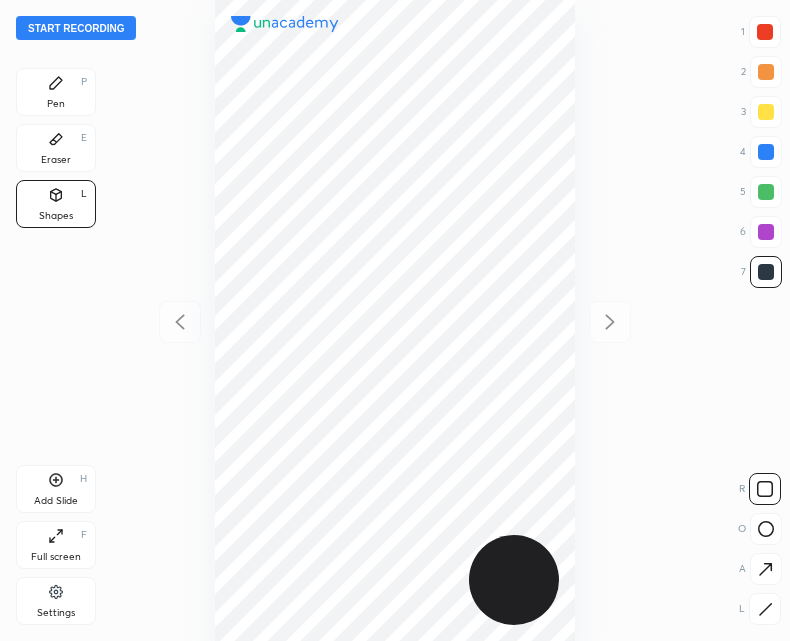 click 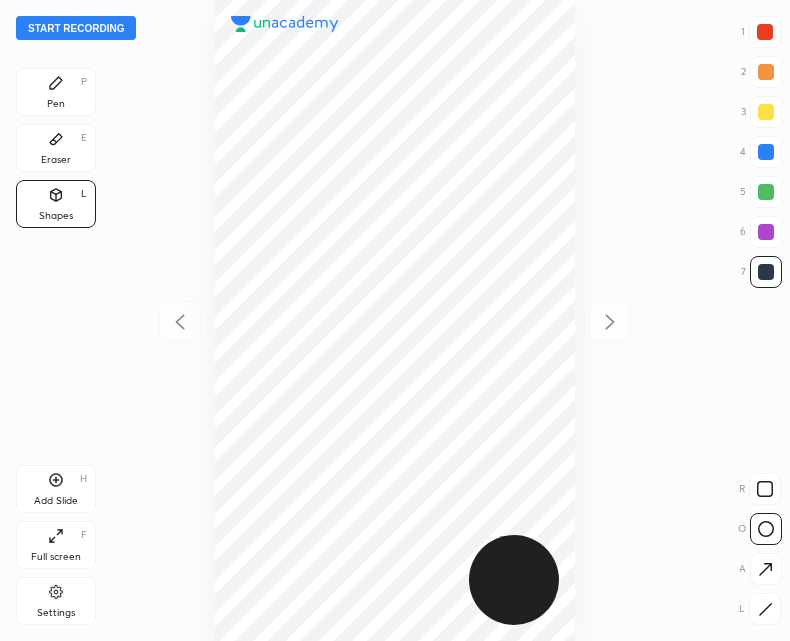 click on "Pen P" at bounding box center (56, 92) 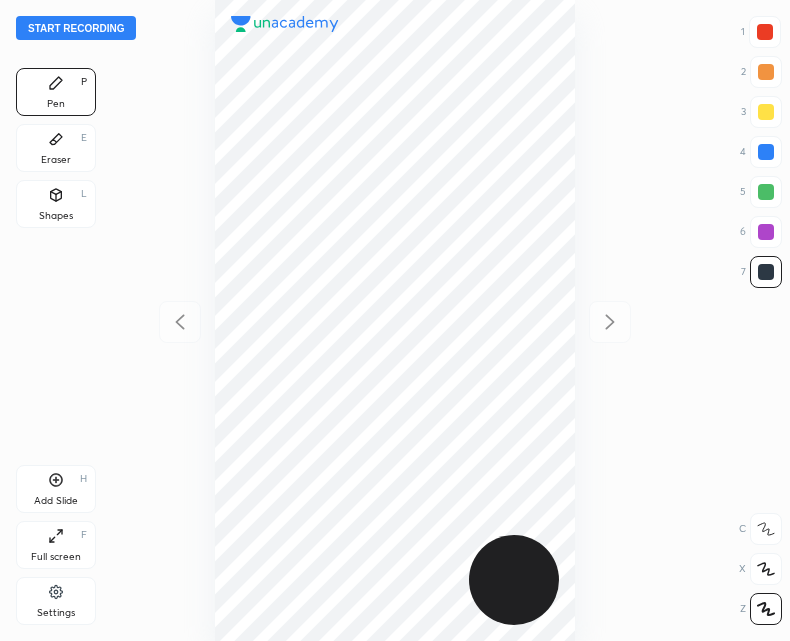 scroll, scrollTop: 0, scrollLeft: 0, axis: both 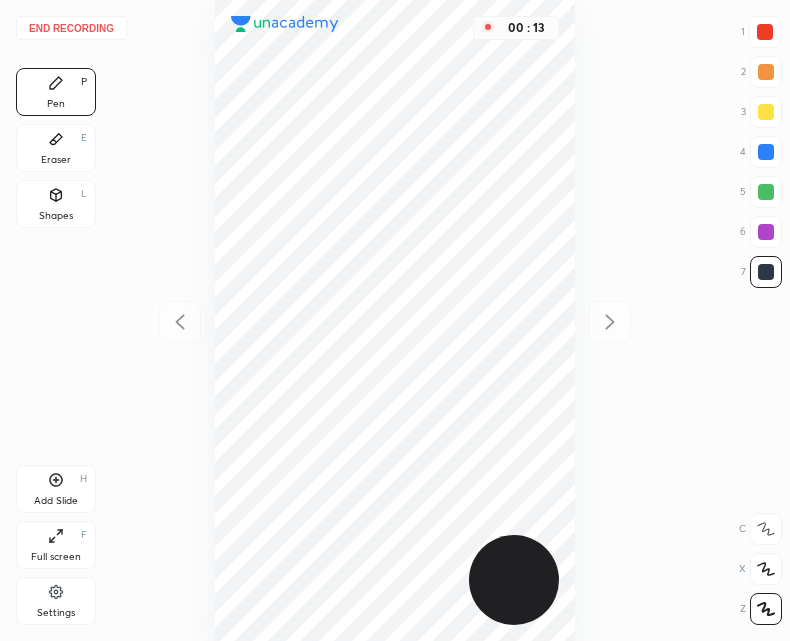click on "Shapes L" at bounding box center [56, 204] 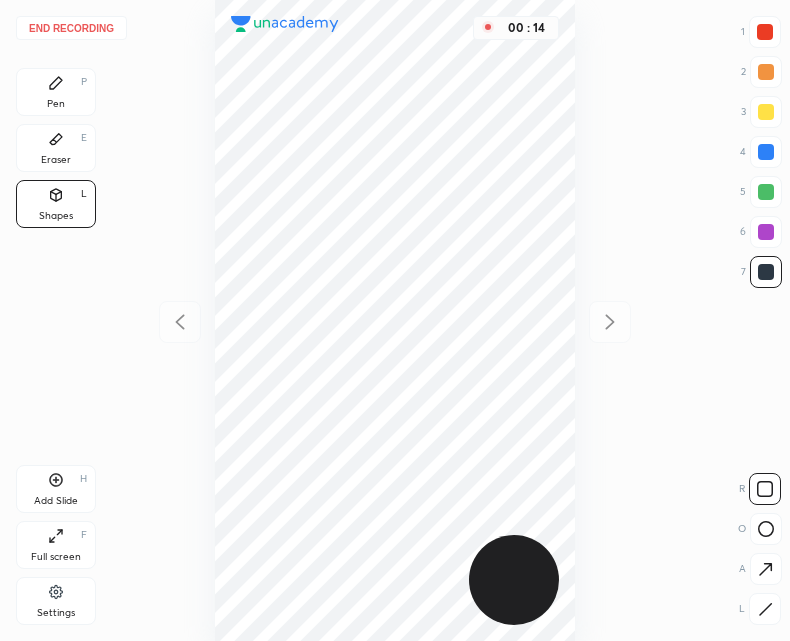 click at bounding box center (766, 529) 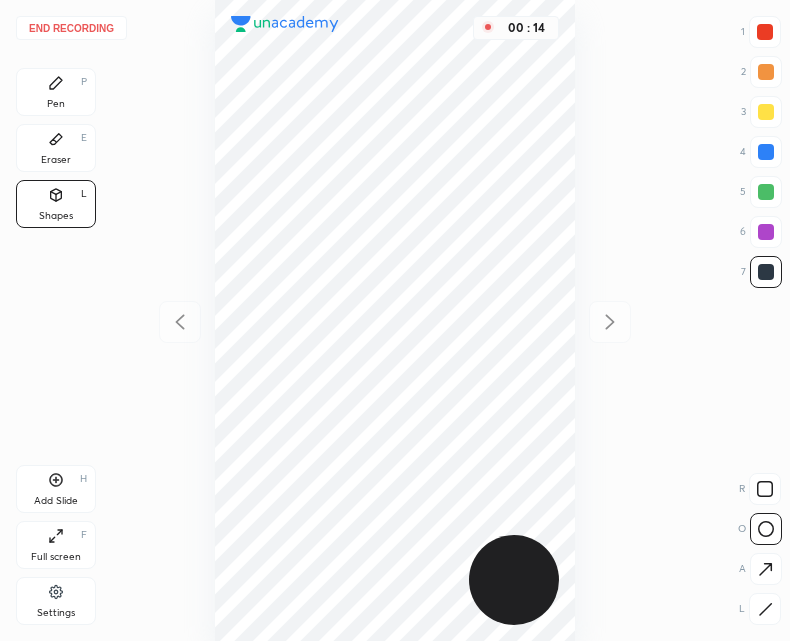 click at bounding box center [766, 529] 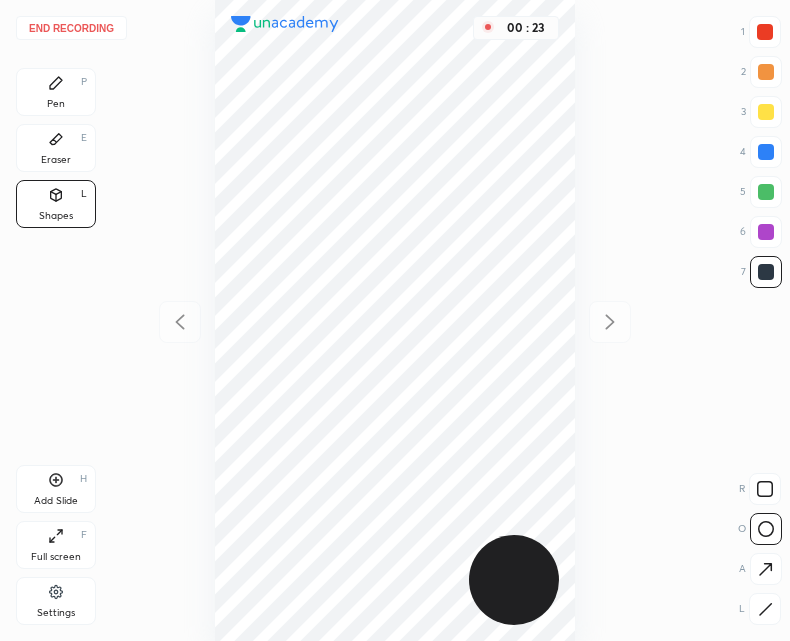 click 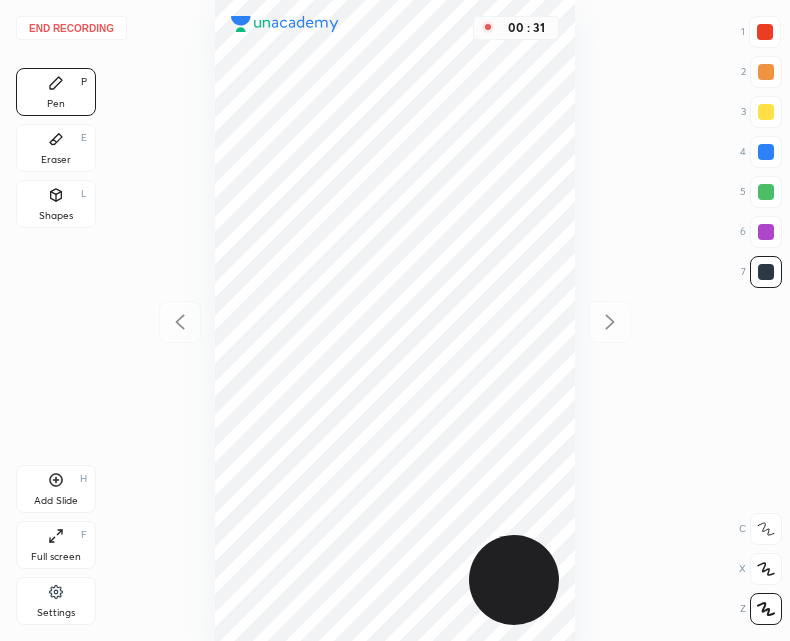click on "Shapes L" at bounding box center [56, 204] 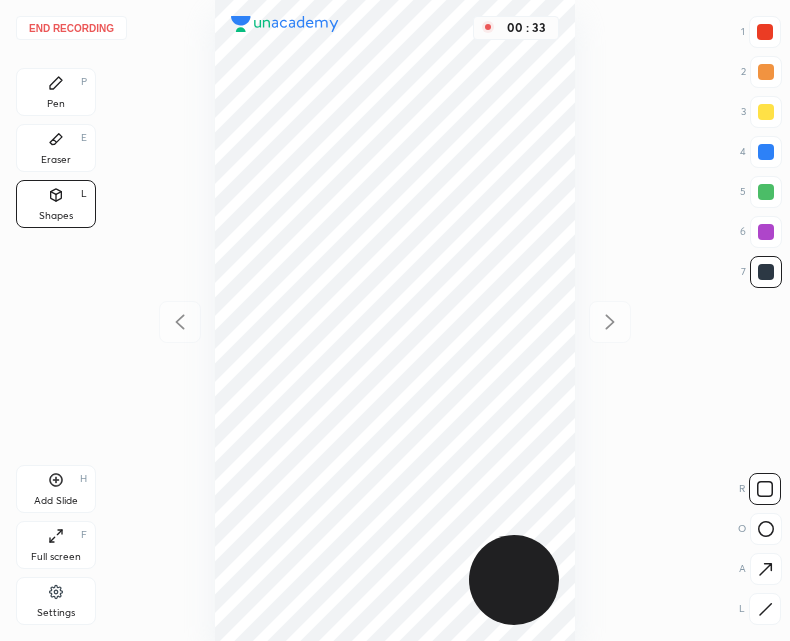 click 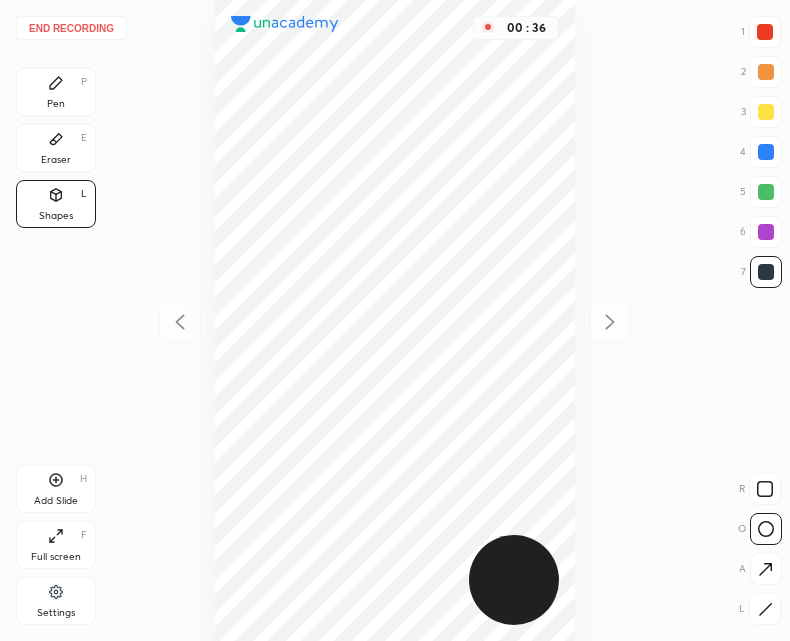 click 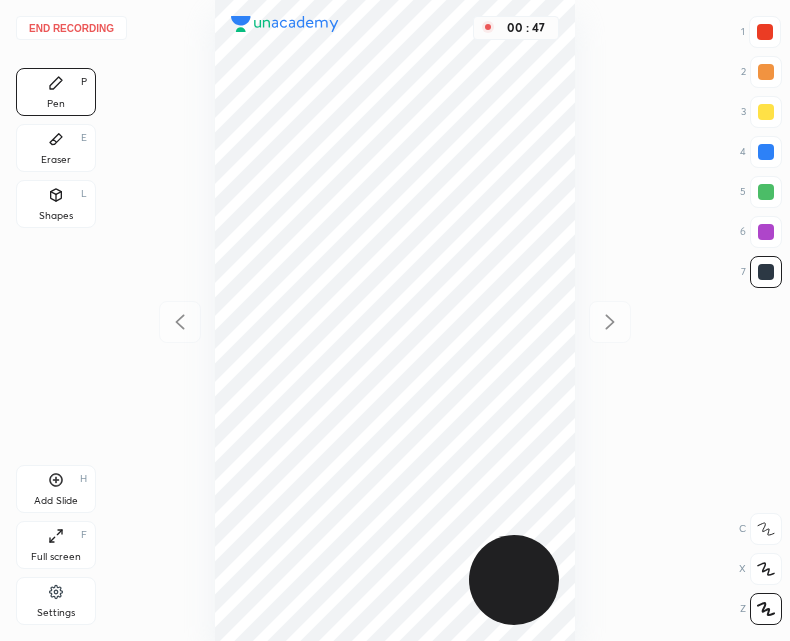 click 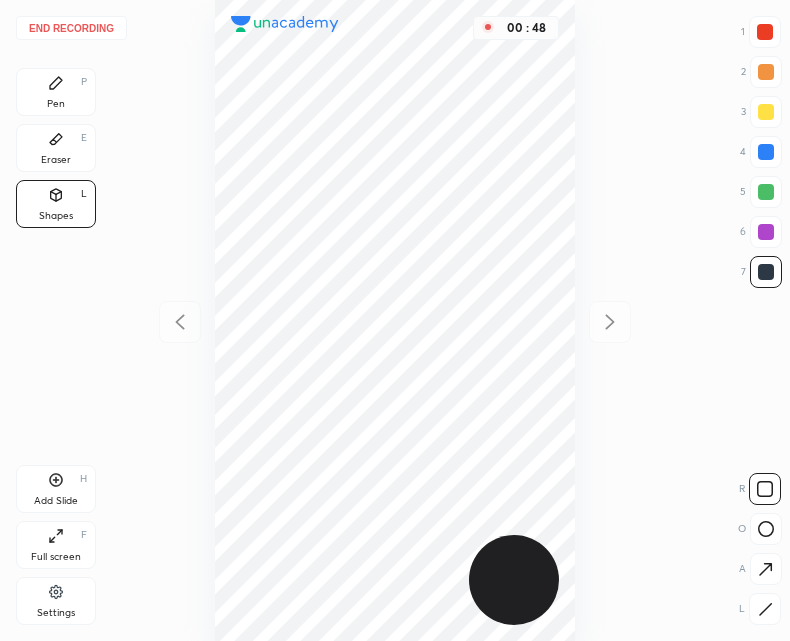 click at bounding box center (766, 529) 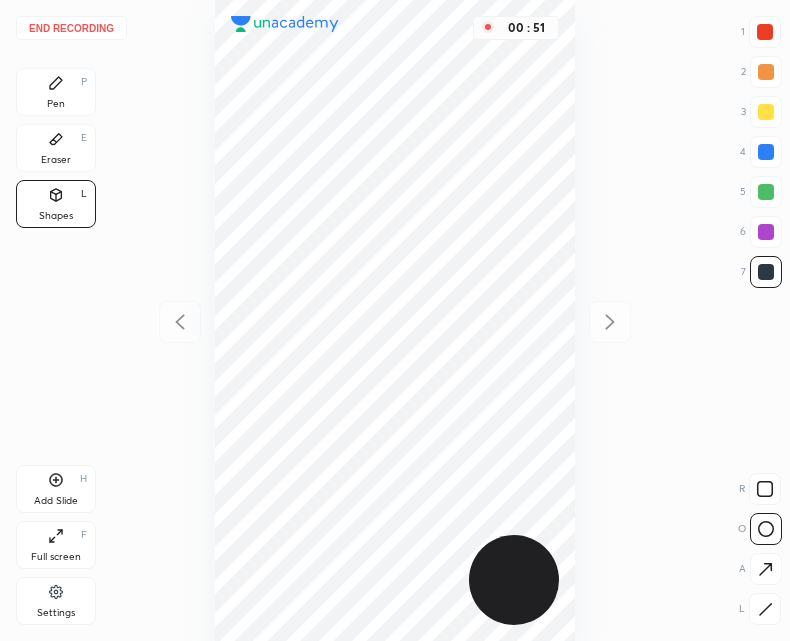 click on "Pen P" at bounding box center (56, 92) 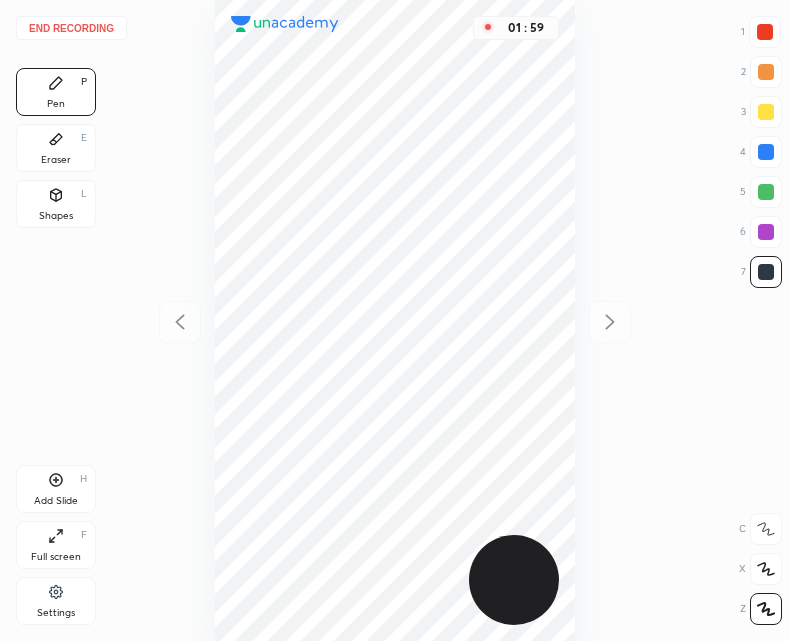 click at bounding box center [765, 32] 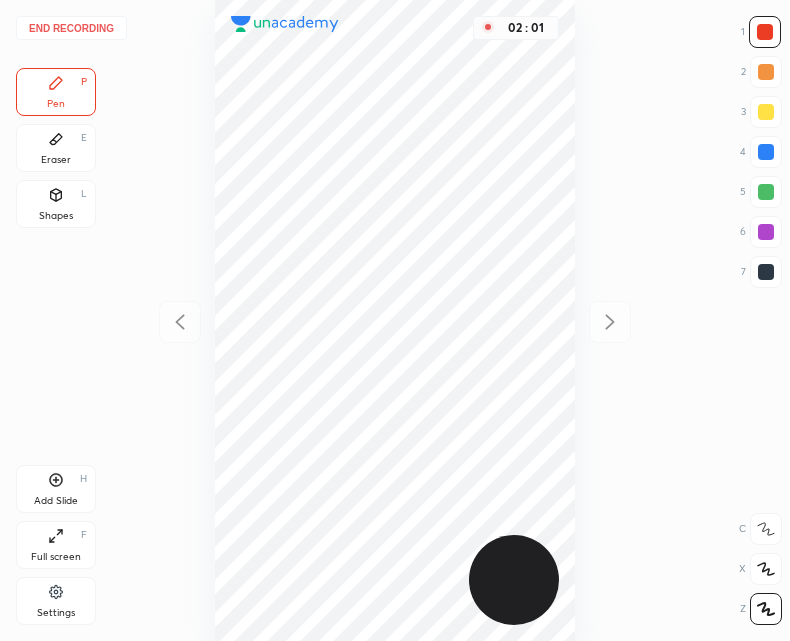 click on "Shapes L" at bounding box center (56, 204) 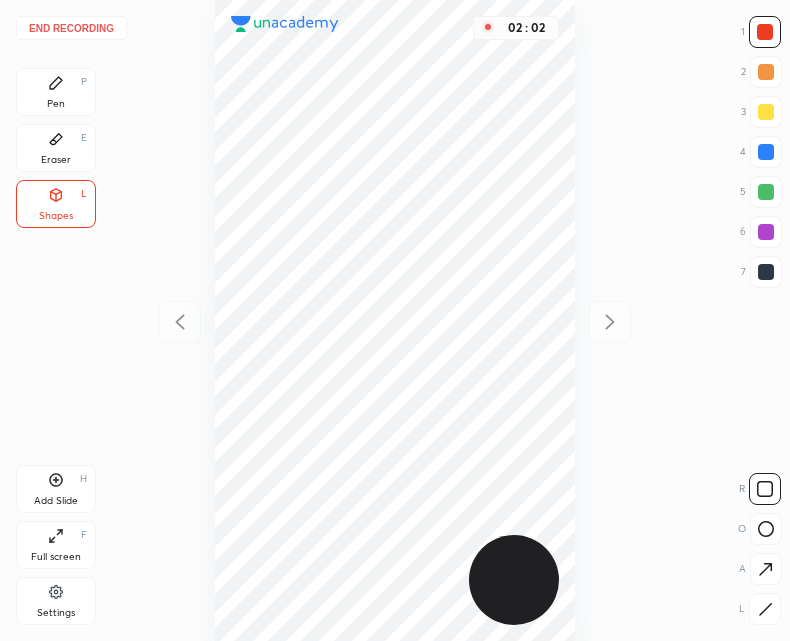 click at bounding box center (766, 529) 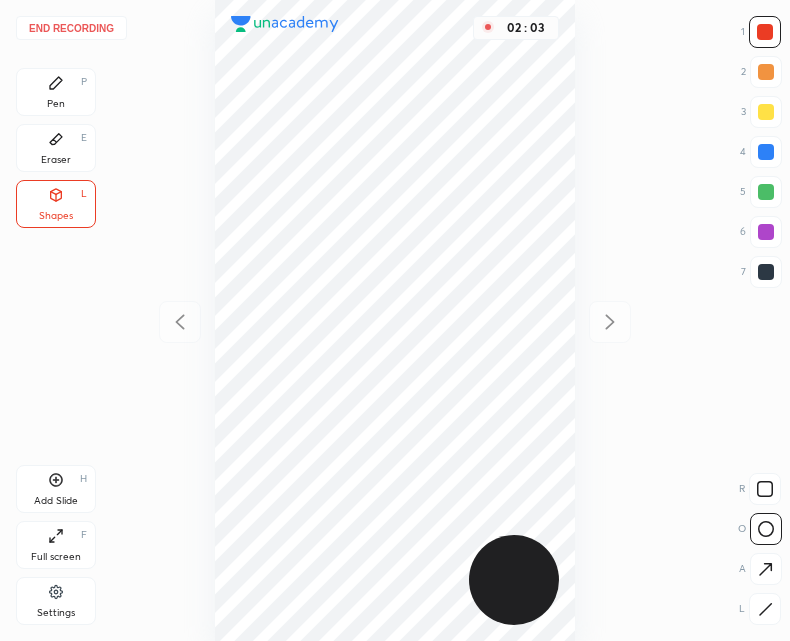 click 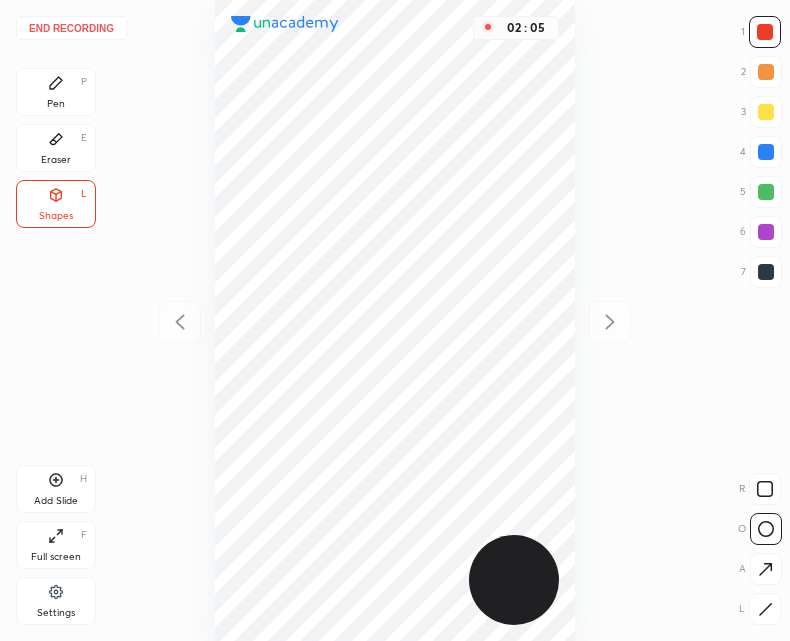 click on "Pen P" at bounding box center (56, 92) 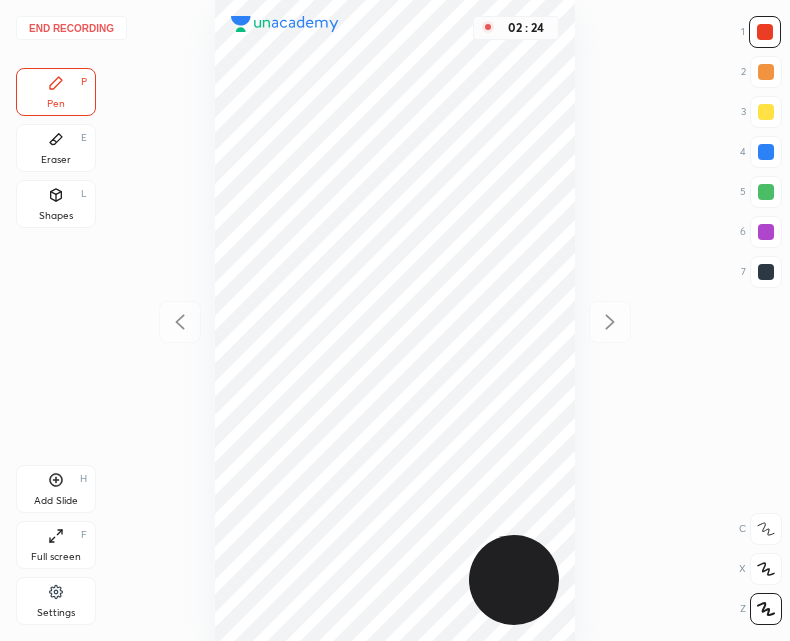 click on "End recording" at bounding box center (71, 28) 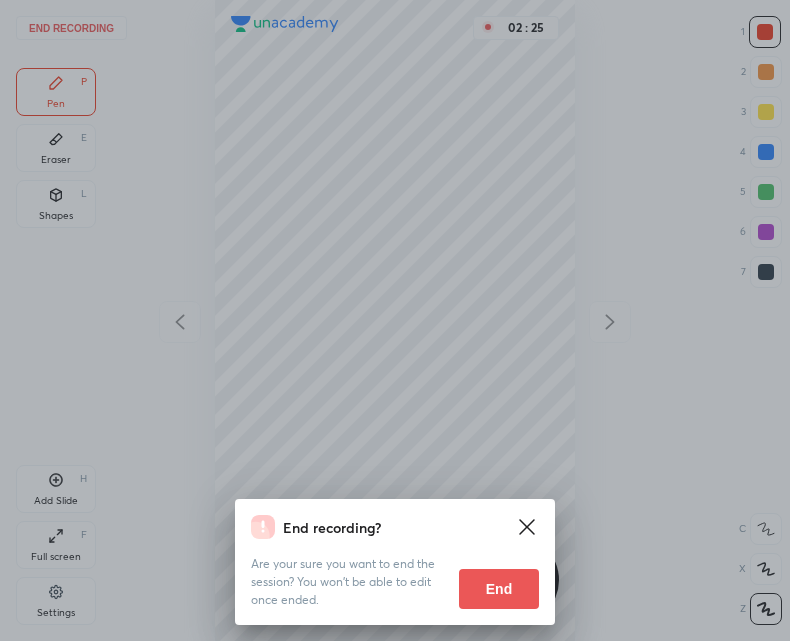 click on "End" at bounding box center (499, 589) 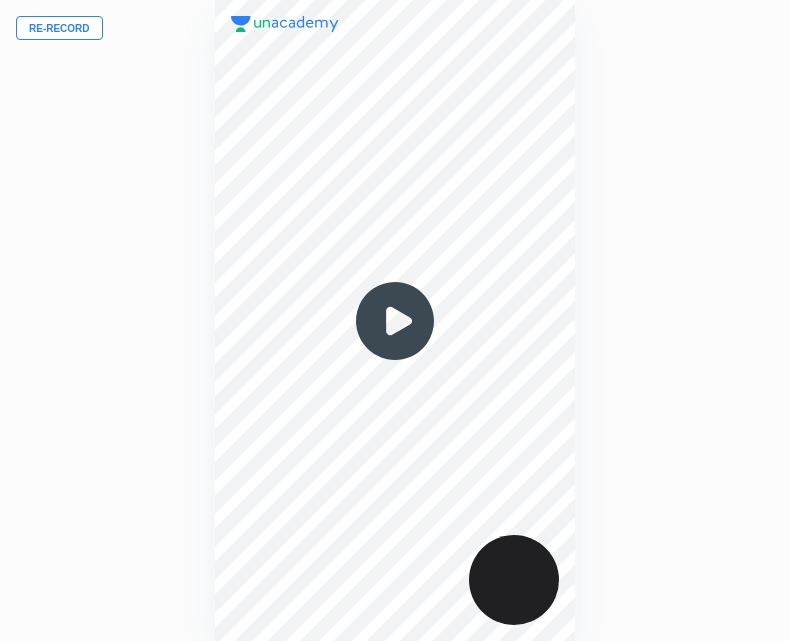 click on "Re-record" at bounding box center (59, 28) 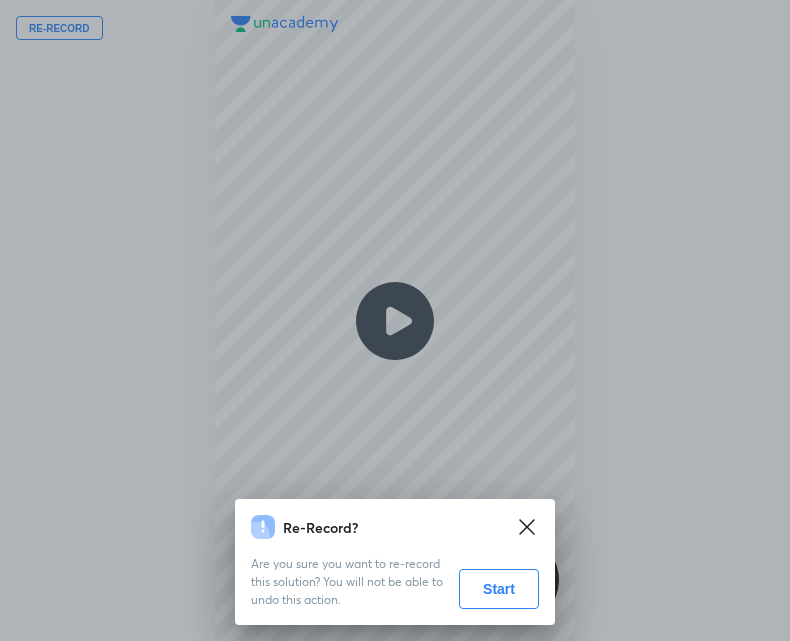click on "Start" at bounding box center (499, 589) 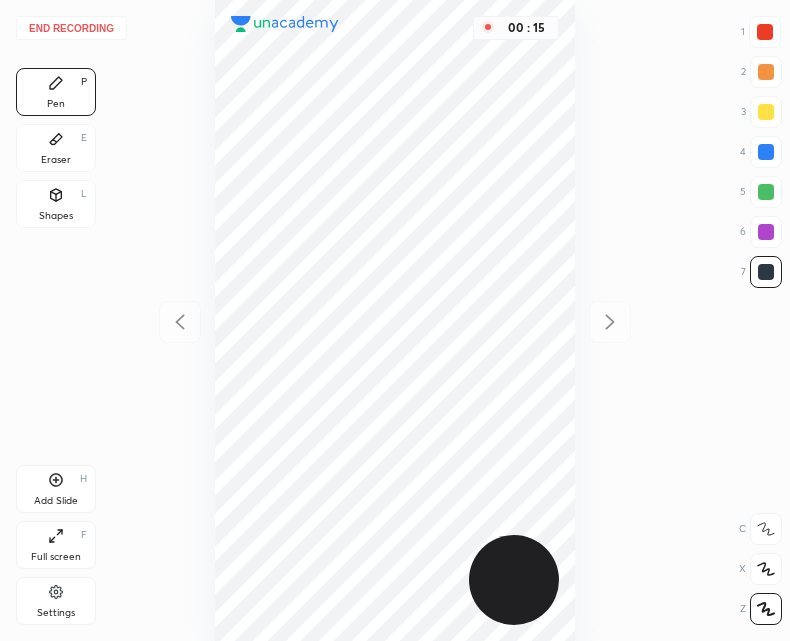 click on "Shapes L" at bounding box center (56, 204) 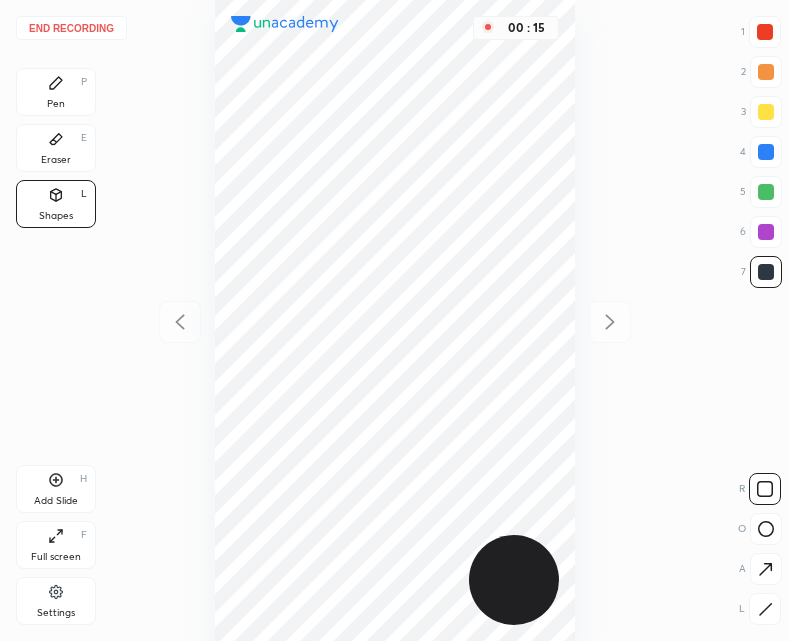 click at bounding box center (766, 529) 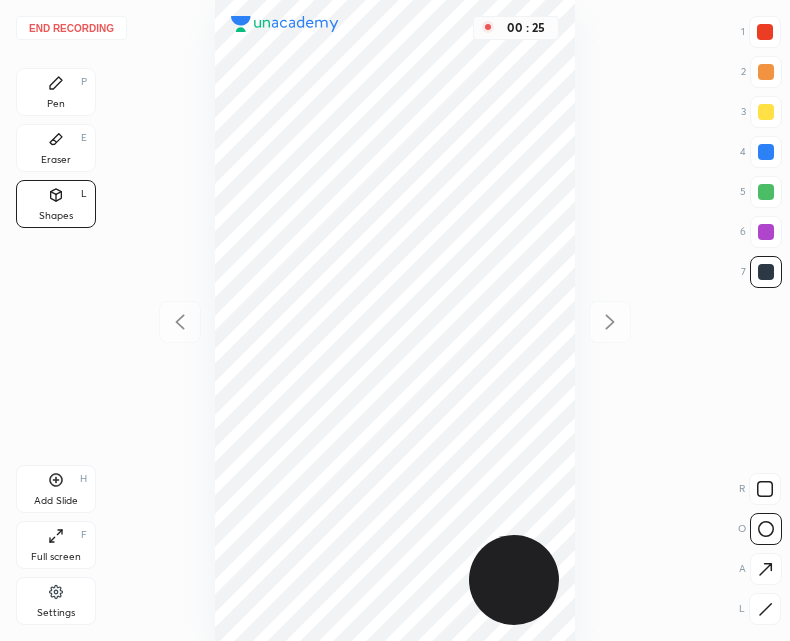 click 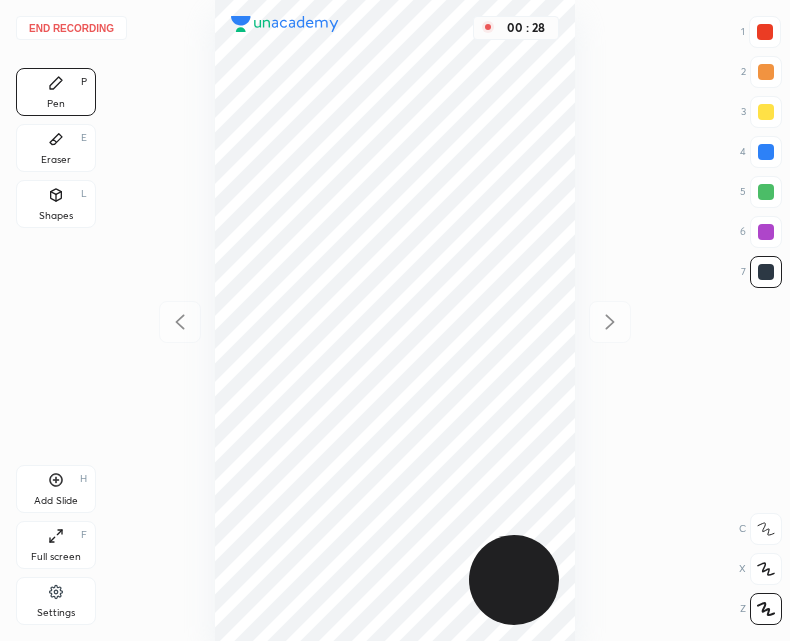 click 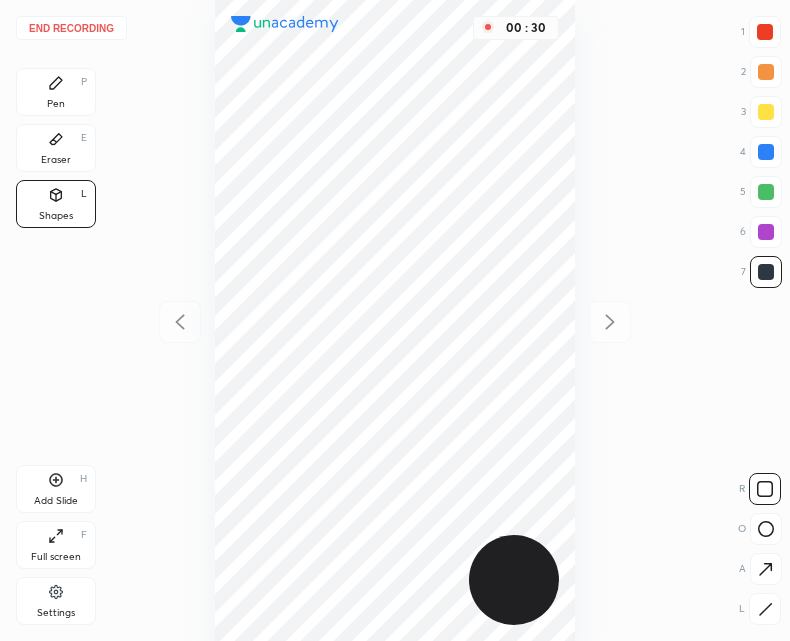 click 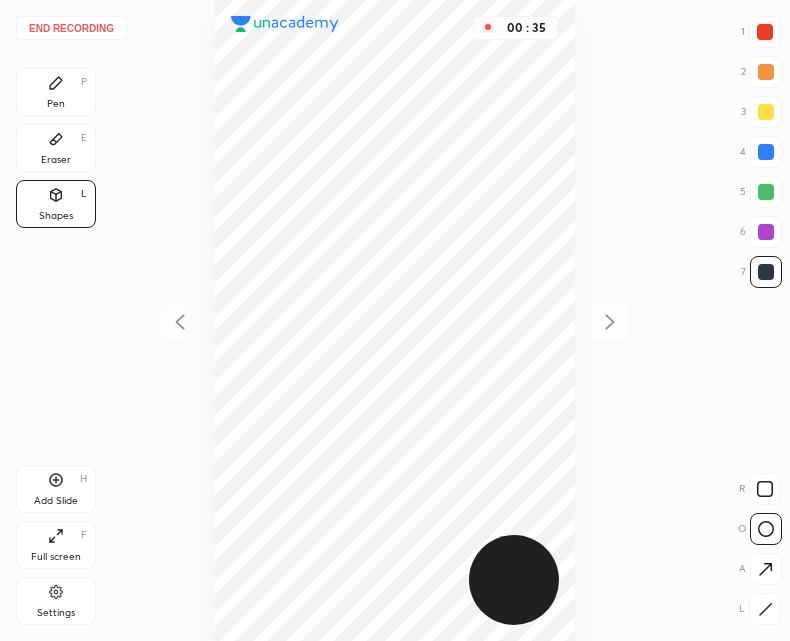 click 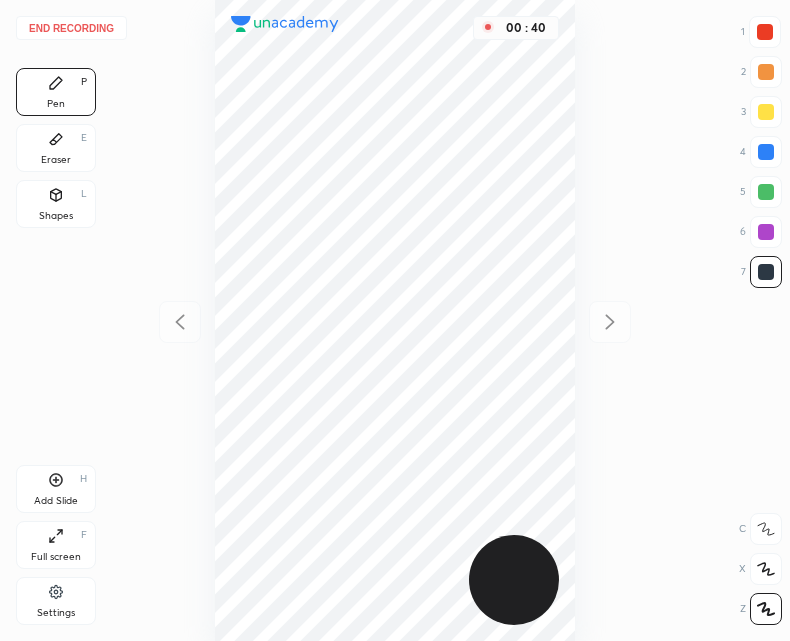 click at bounding box center (765, 32) 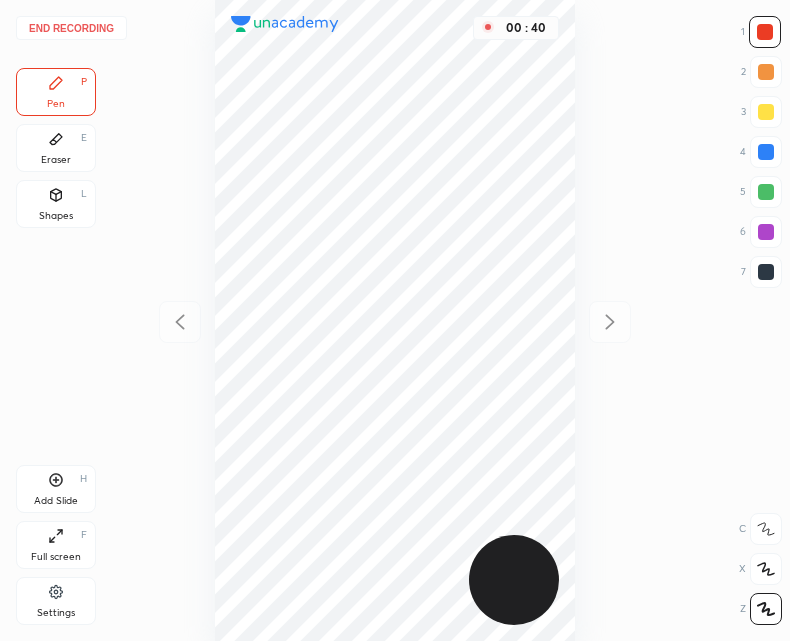 click on "Shapes" at bounding box center (56, 216) 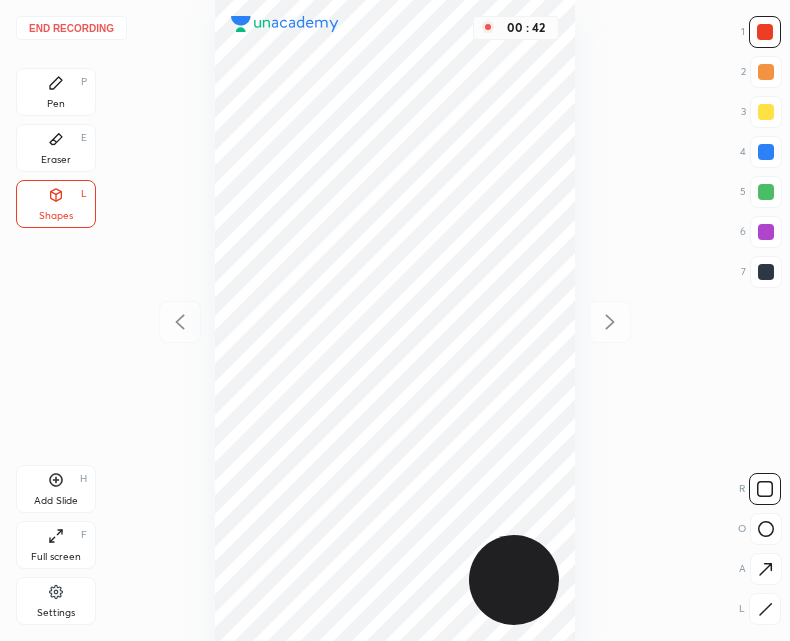 click 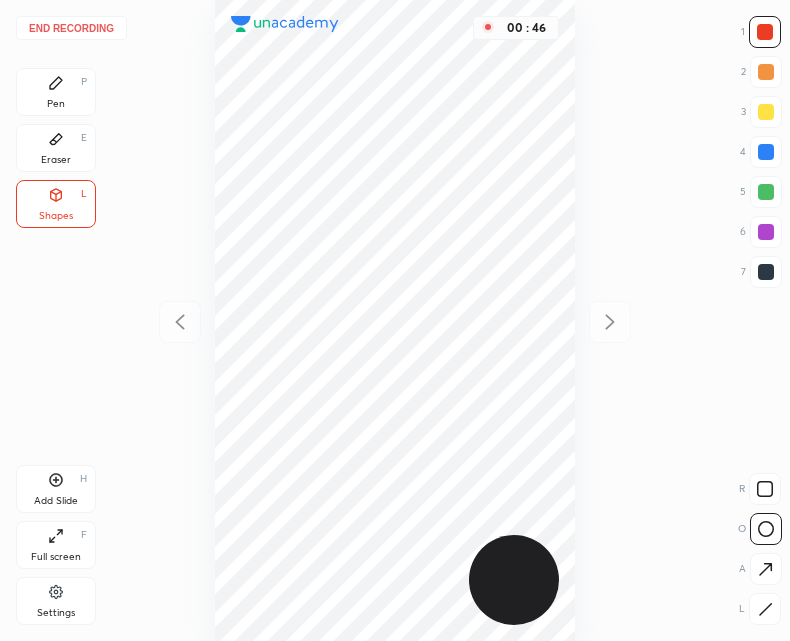 click on "Pen P" at bounding box center (56, 92) 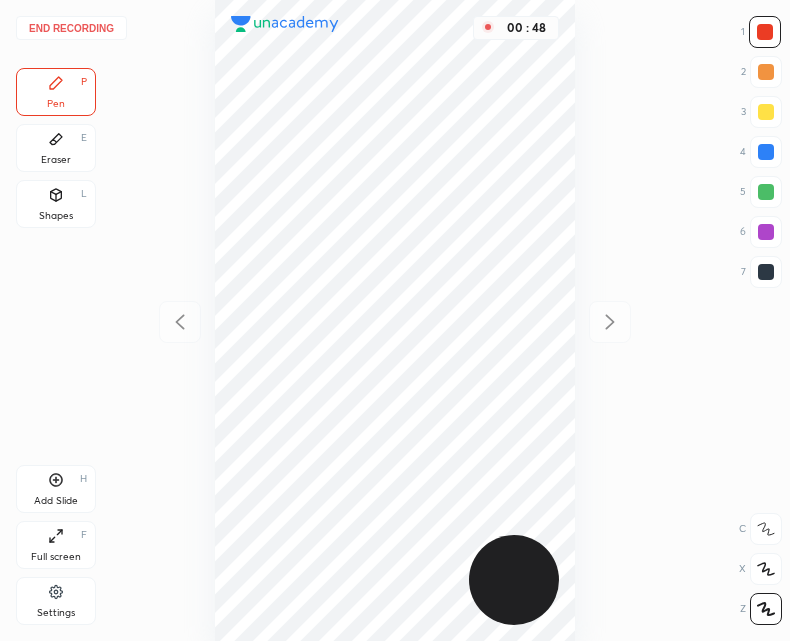 click at bounding box center [766, 272] 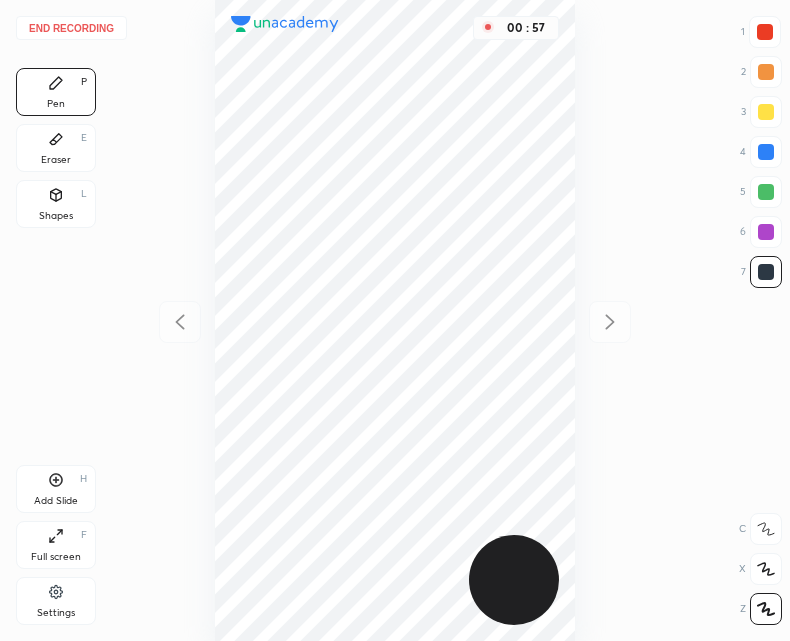 click on "Shapes L" at bounding box center (56, 204) 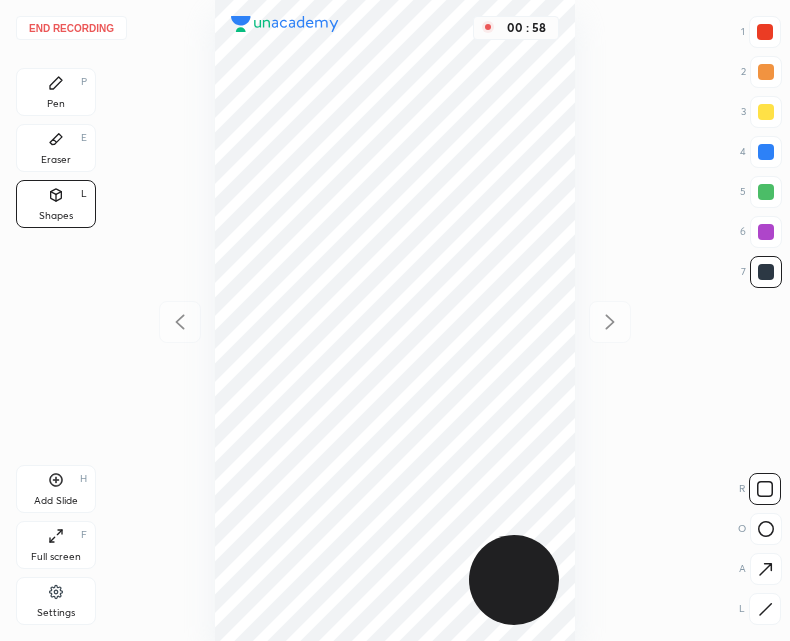 click at bounding box center (766, 529) 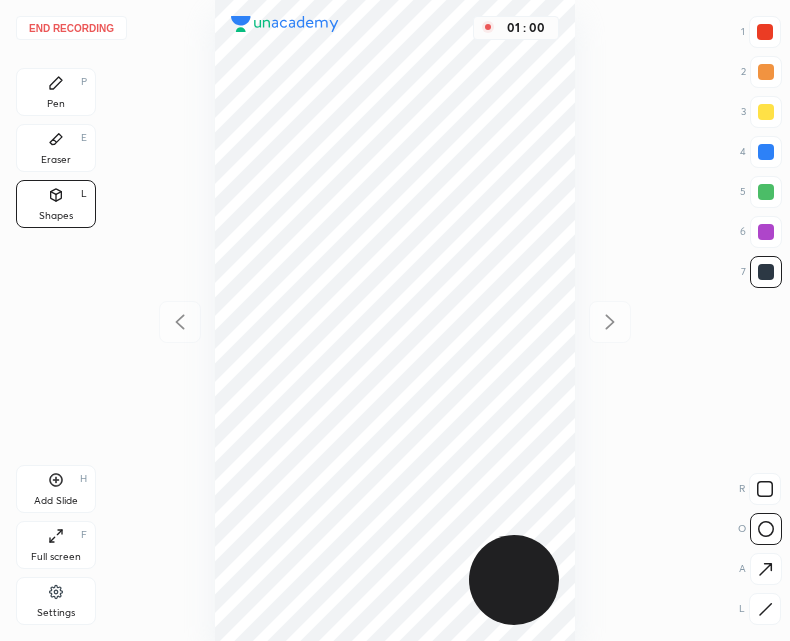 click 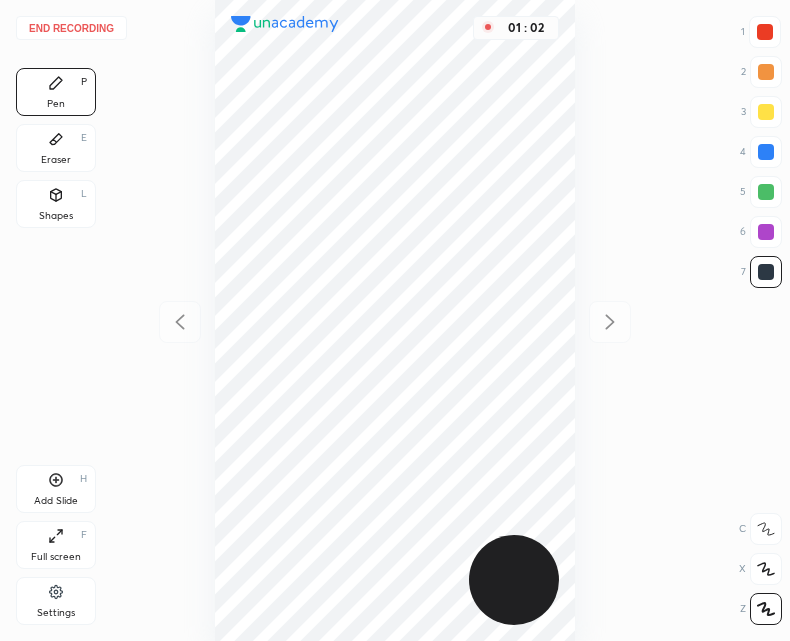 click on "Shapes L" at bounding box center [56, 204] 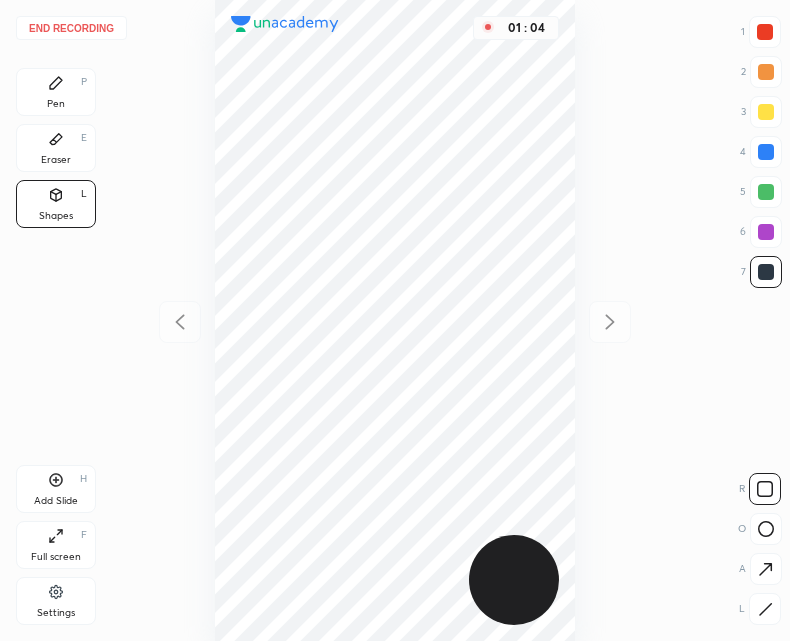 click at bounding box center (765, 32) 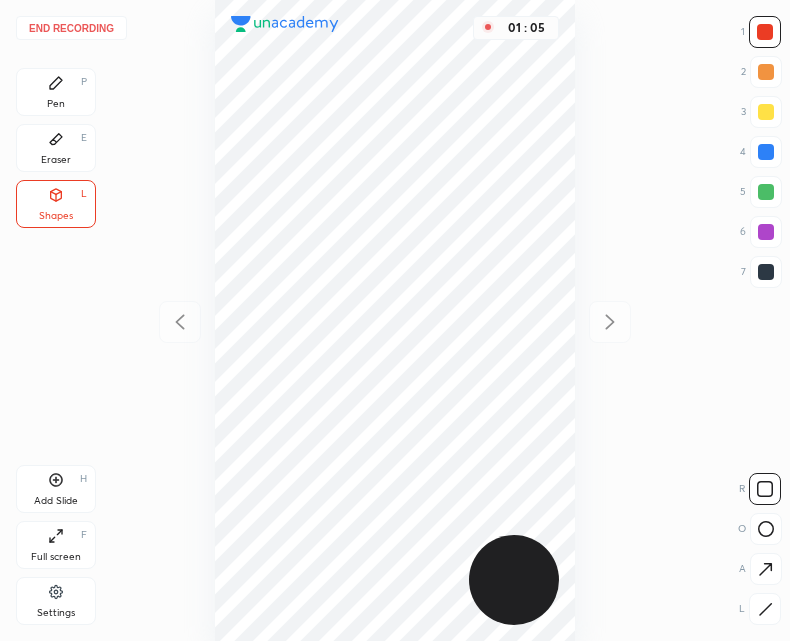 click 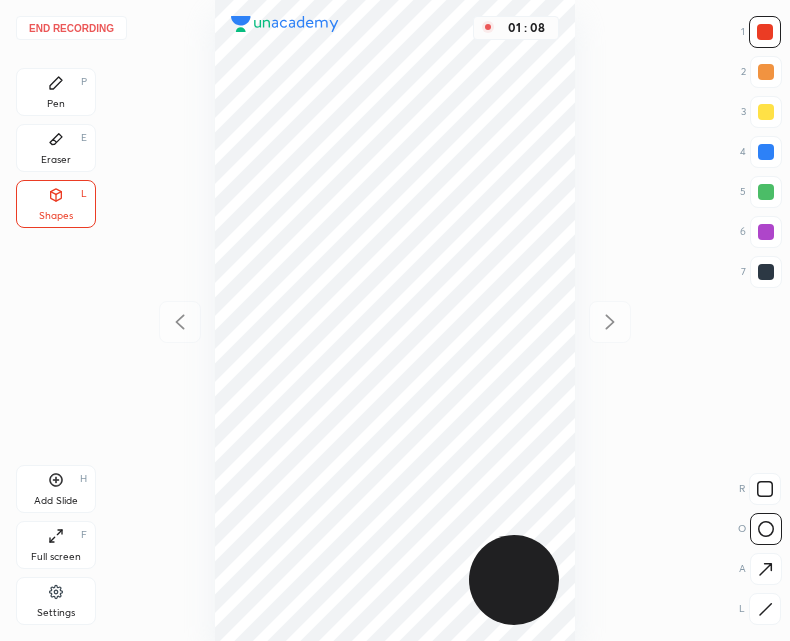 click 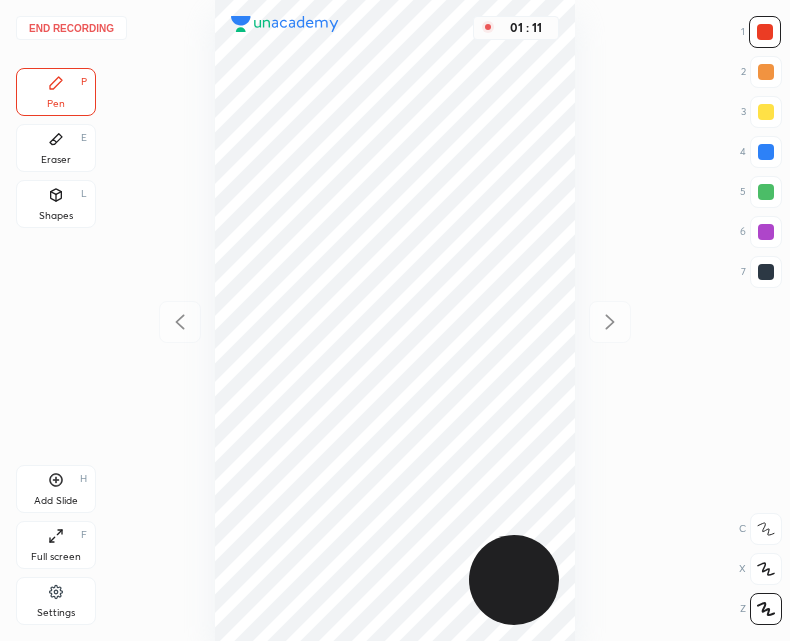 click at bounding box center [766, 272] 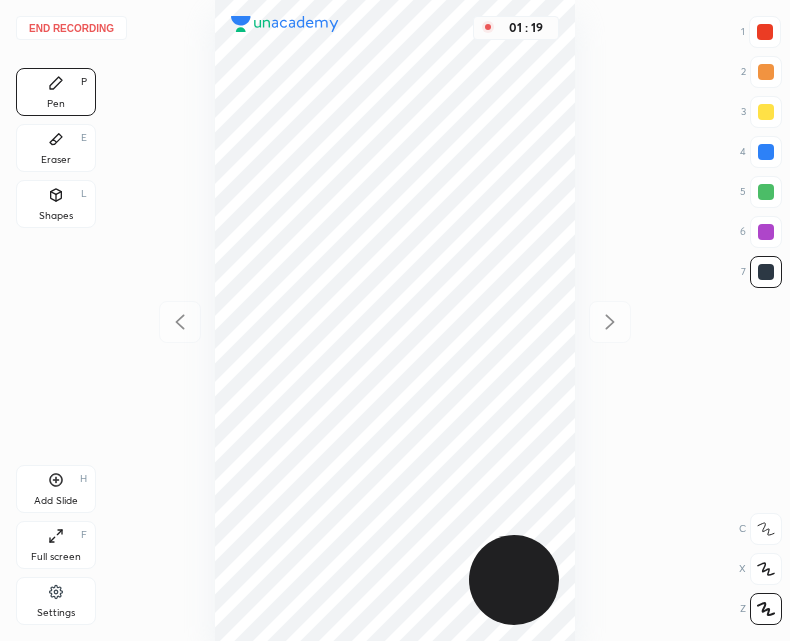click at bounding box center [765, 32] 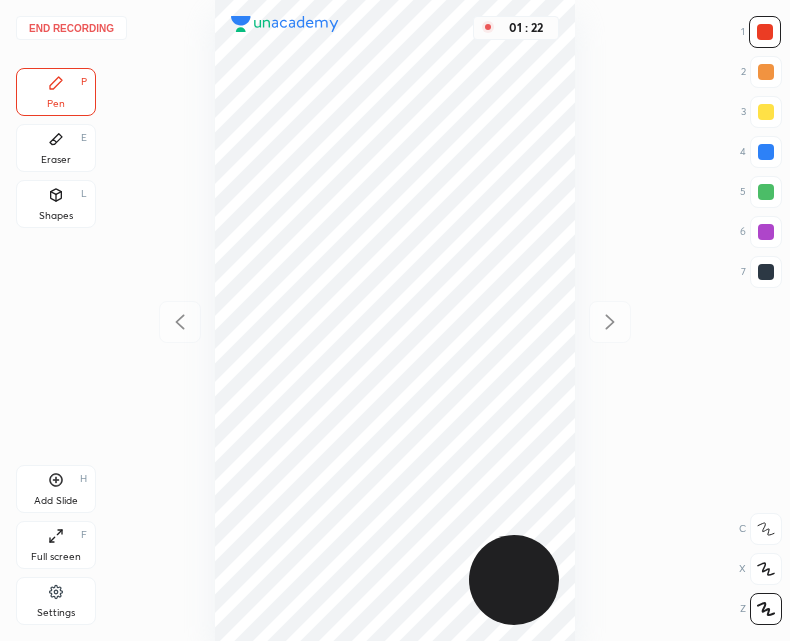 click at bounding box center (766, 272) 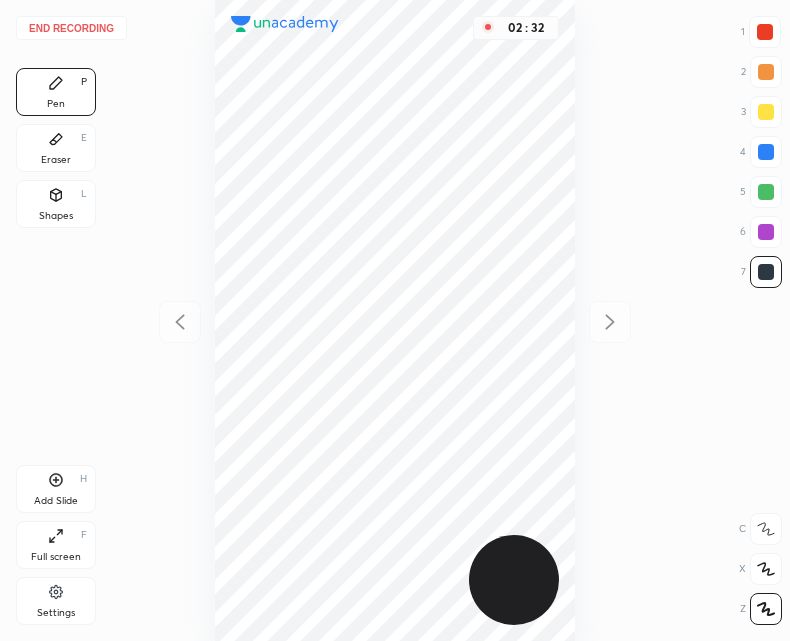 click 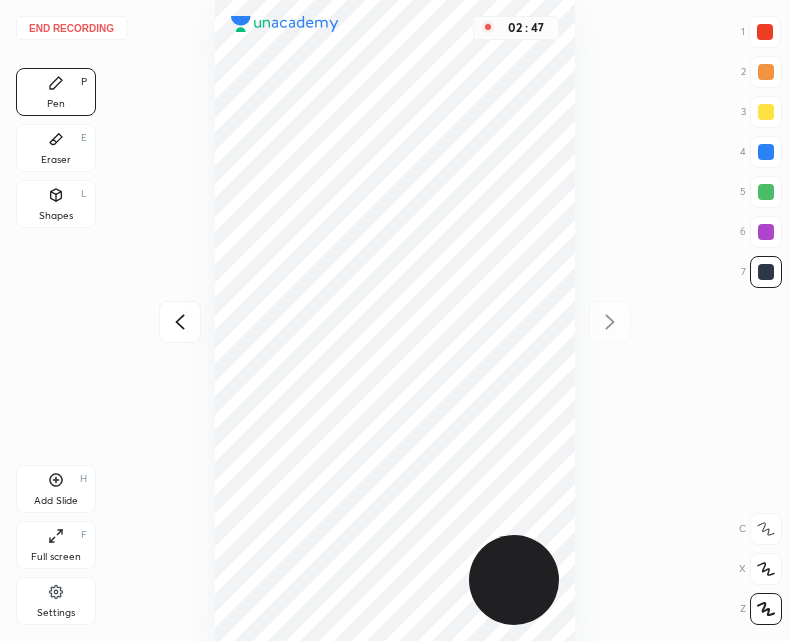 click on "End recording" at bounding box center [71, 28] 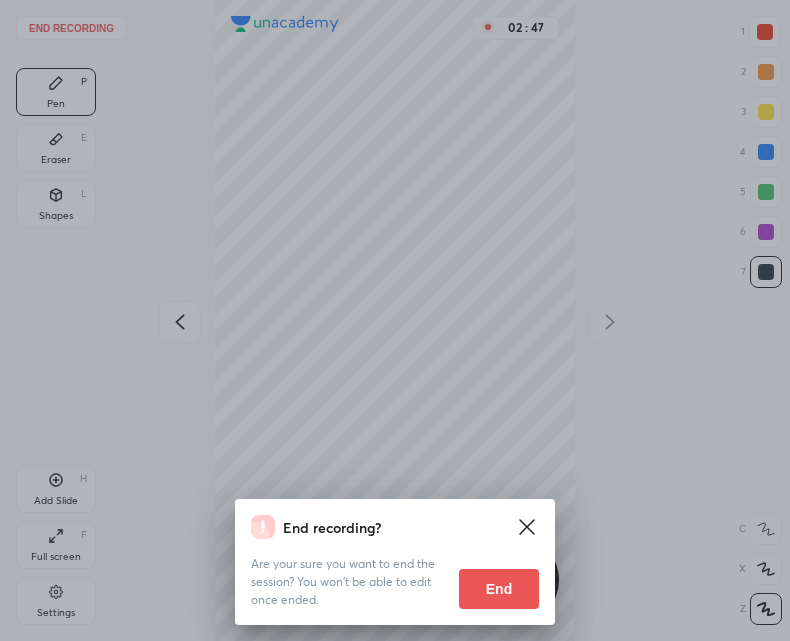 click on "End" at bounding box center (499, 589) 